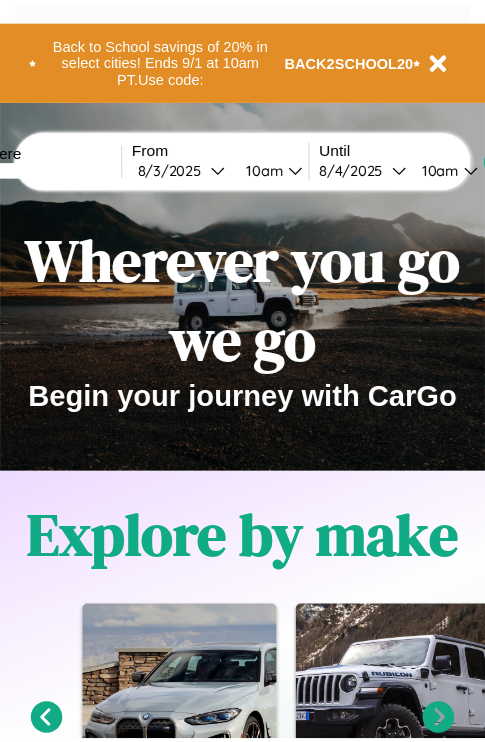 scroll, scrollTop: 0, scrollLeft: 0, axis: both 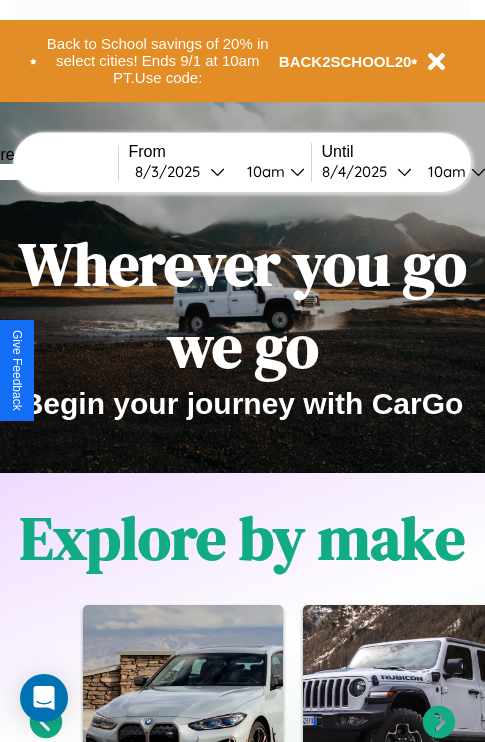 click at bounding box center (43, 172) 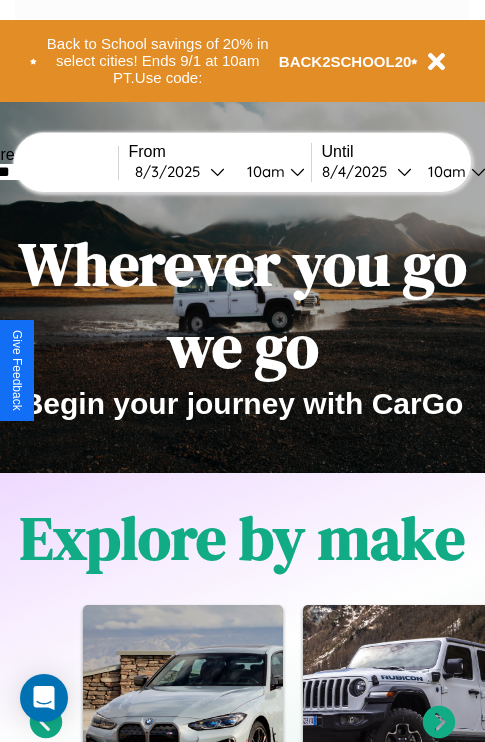 type on "*******" 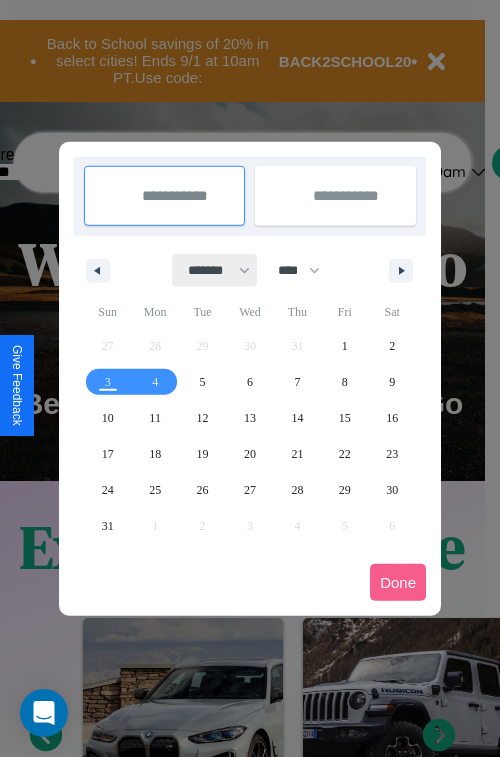 click on "******* ******** ***** ***** *** **** **** ****** ********* ******* ******** ********" at bounding box center [215, 270] 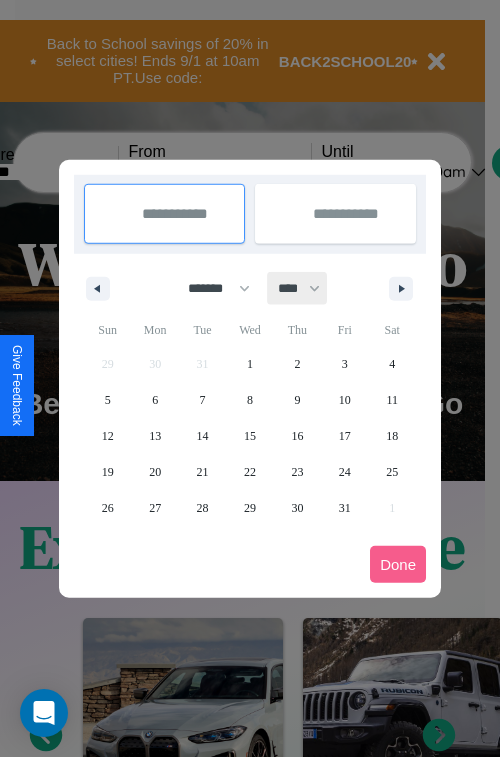 click on "**** **** **** **** **** **** **** **** **** **** **** **** **** **** **** **** **** **** **** **** **** **** **** **** **** **** **** **** **** **** **** **** **** **** **** **** **** **** **** **** **** **** **** **** **** **** **** **** **** **** **** **** **** **** **** **** **** **** **** **** **** **** **** **** **** **** **** **** **** **** **** **** **** **** **** **** **** **** **** **** **** **** **** **** **** **** **** **** **** **** **** **** **** **** **** **** **** **** **** **** **** **** **** **** **** **** **** **** **** **** **** **** **** **** **** **** **** **** **** **** ****" at bounding box center [298, 288] 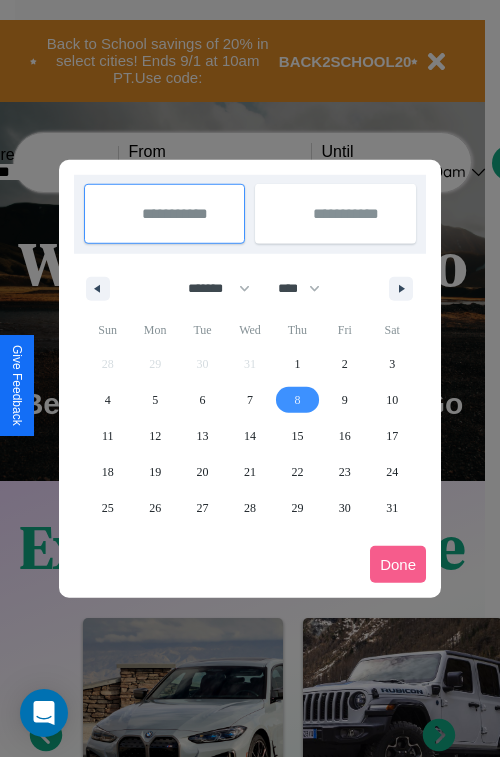 click on "8" at bounding box center [297, 400] 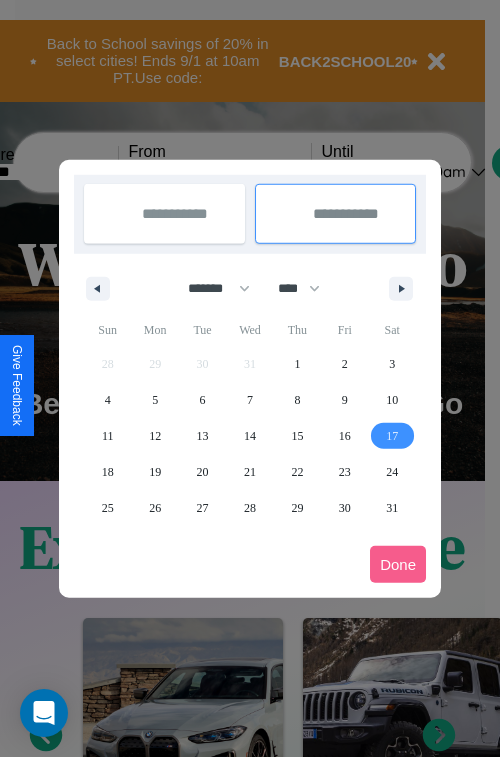 click on "17" at bounding box center (392, 436) 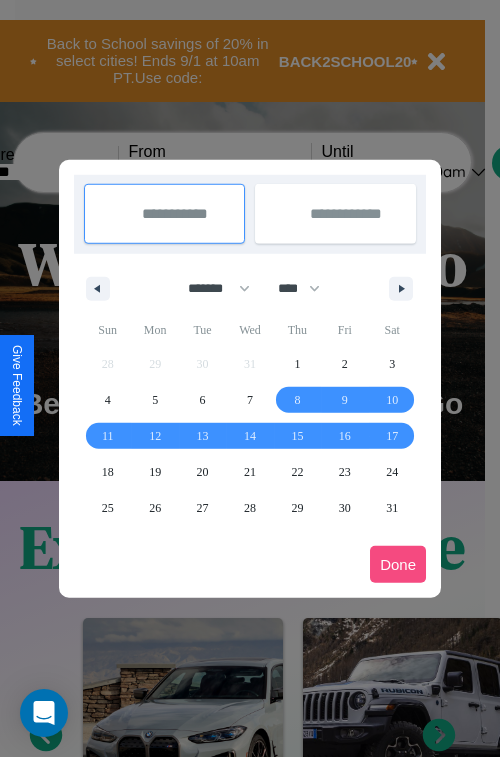 click on "Done" at bounding box center [398, 564] 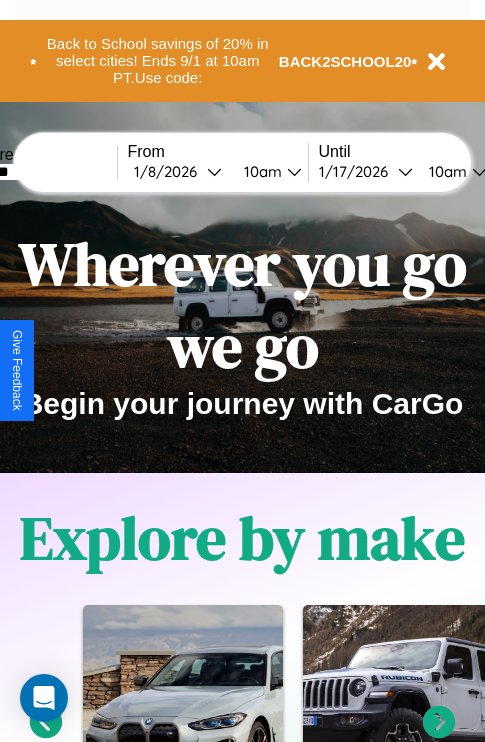 click on "10am" at bounding box center [260, 171] 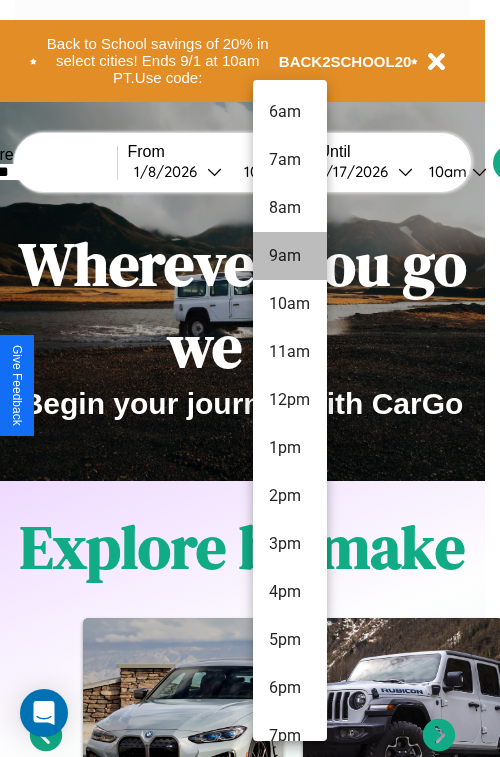 click on "9am" at bounding box center (290, 256) 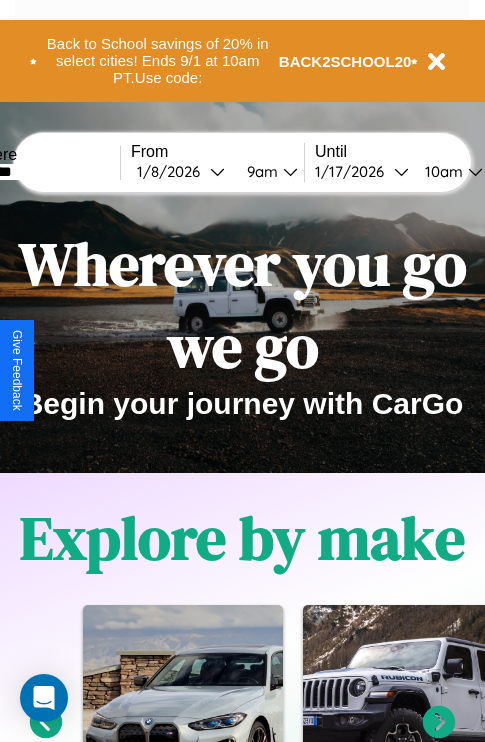 scroll, scrollTop: 0, scrollLeft: 65, axis: horizontal 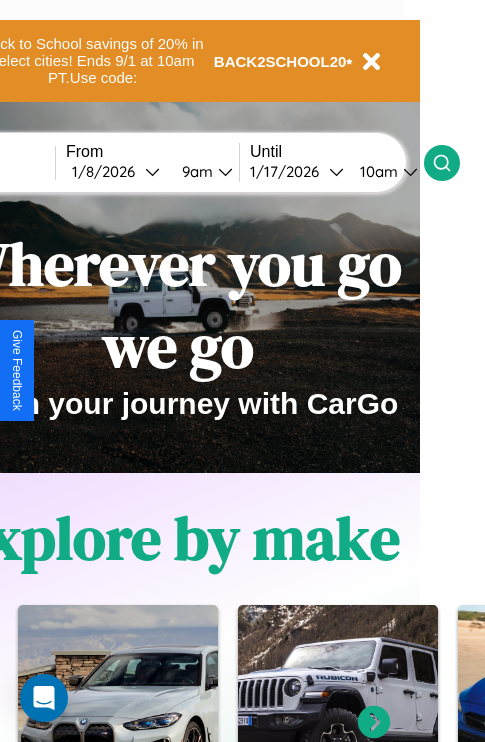 click 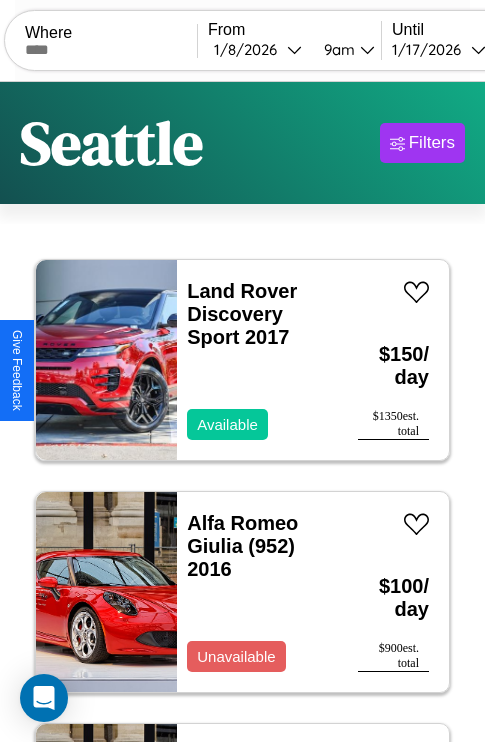 scroll, scrollTop: 50, scrollLeft: 0, axis: vertical 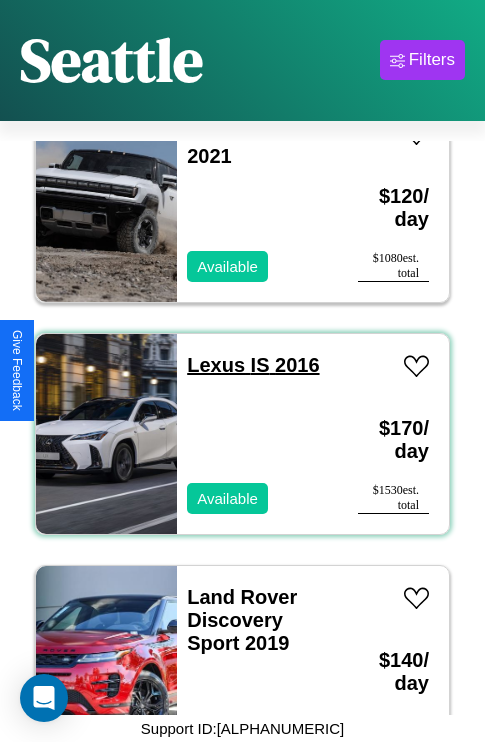 click on "Lexus   IS   2016" at bounding box center [253, 365] 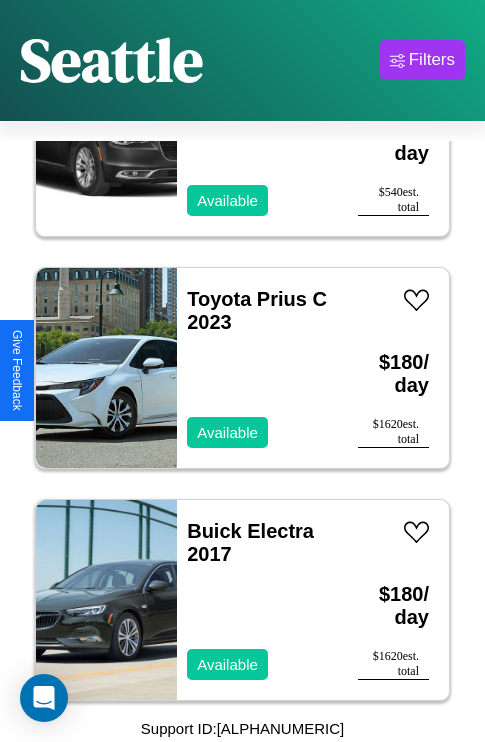 scroll, scrollTop: 24278, scrollLeft: 0, axis: vertical 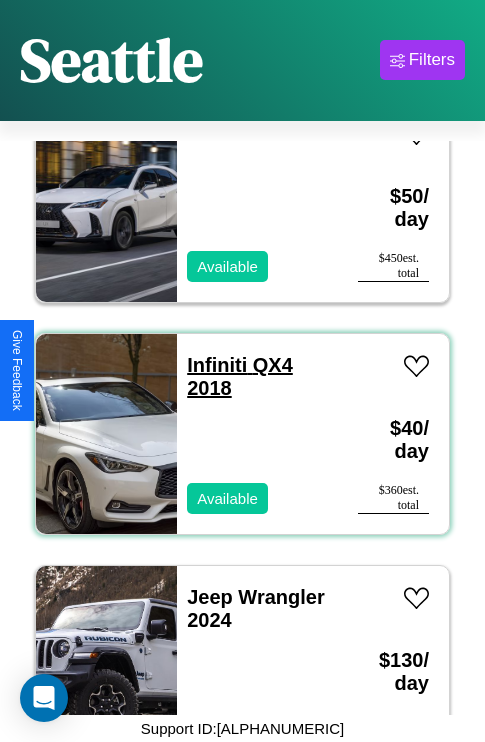 click on "Infiniti   QX4   2018" at bounding box center [240, 376] 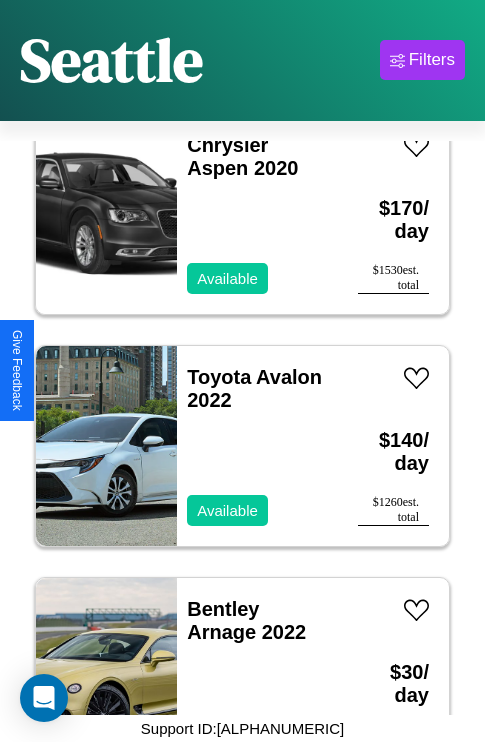 scroll, scrollTop: 9819, scrollLeft: 0, axis: vertical 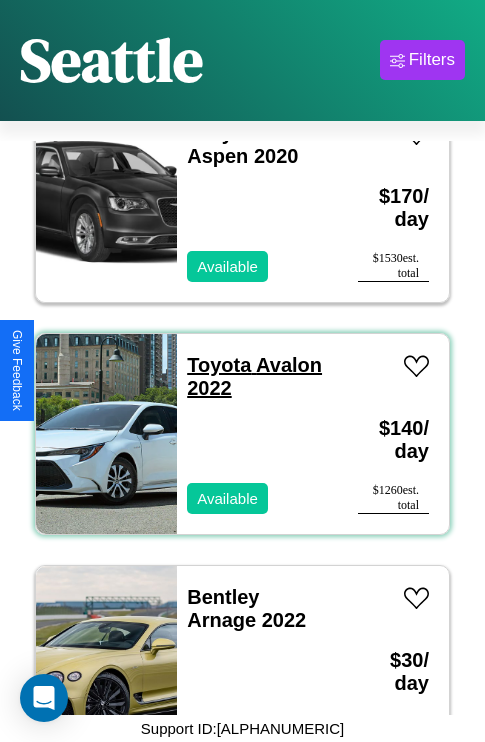 click on "Toyota   Avalon   2022" at bounding box center [254, 376] 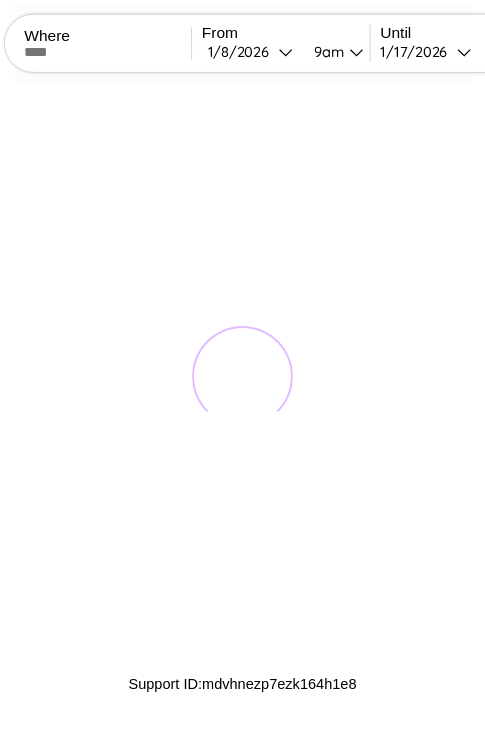 scroll, scrollTop: 0, scrollLeft: 0, axis: both 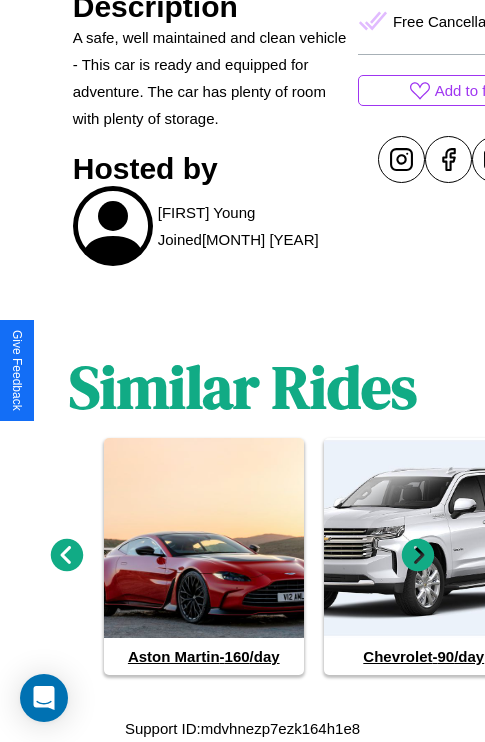 click 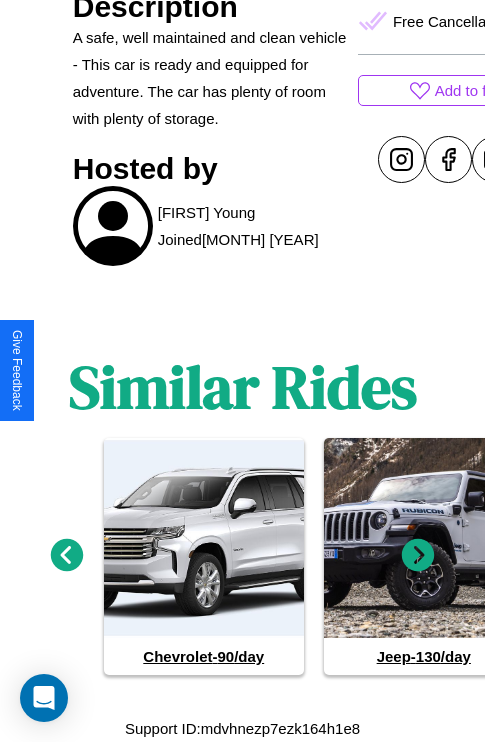 click 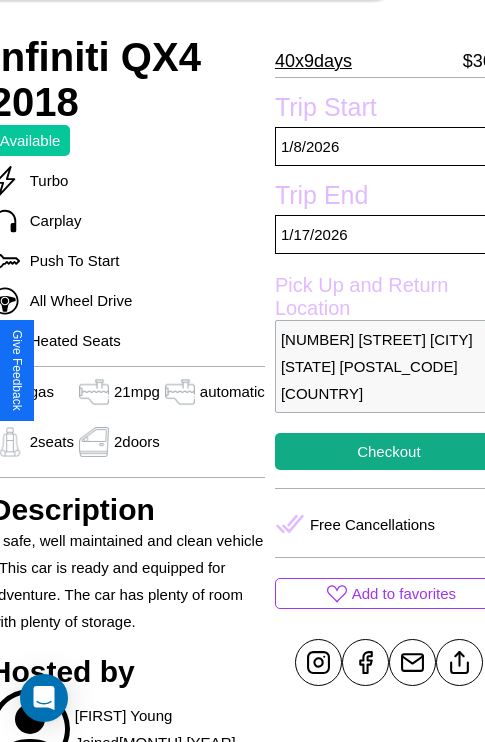 scroll, scrollTop: 350, scrollLeft: 84, axis: both 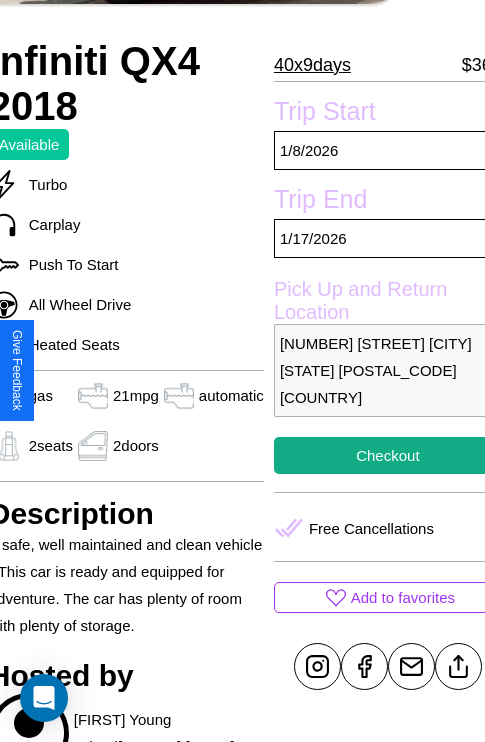 click on "[NUMBER] [STREET]  [CITY] [STATE] [POSTAL_CODE] [COUNTRY]" at bounding box center (388, 370) 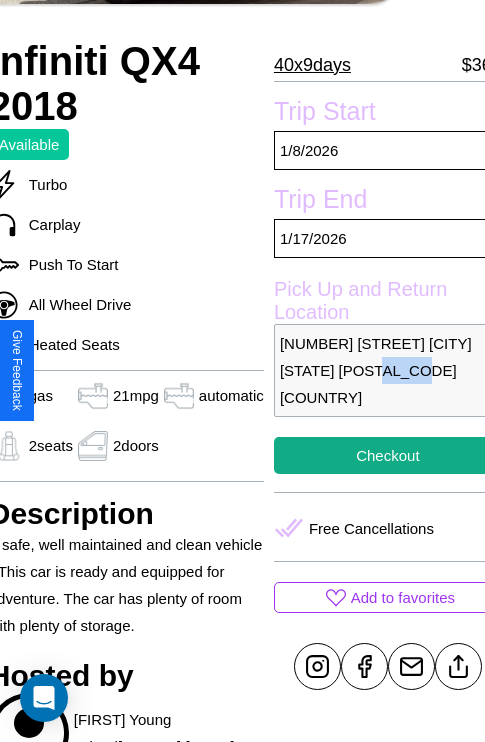click on "[NUMBER] [STREET]  [CITY] [STATE] [POSTAL_CODE] [COUNTRY]" at bounding box center [388, 370] 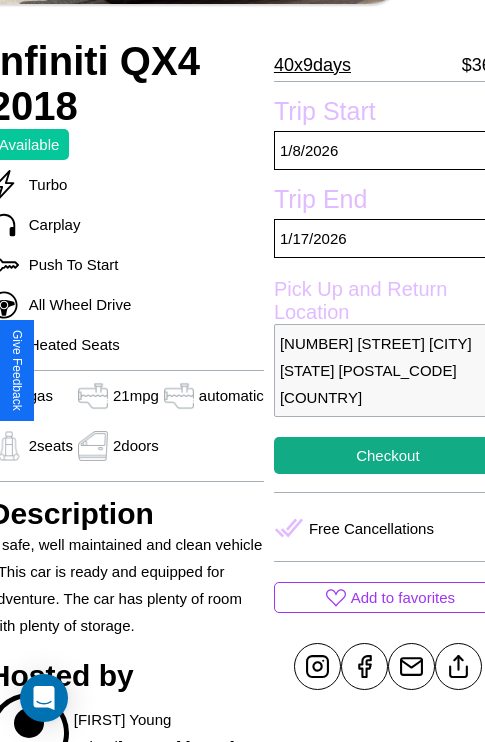 click on "[NUMBER] [STREET]  [CITY] [STATE] [POSTAL_CODE] [COUNTRY]" at bounding box center [388, 370] 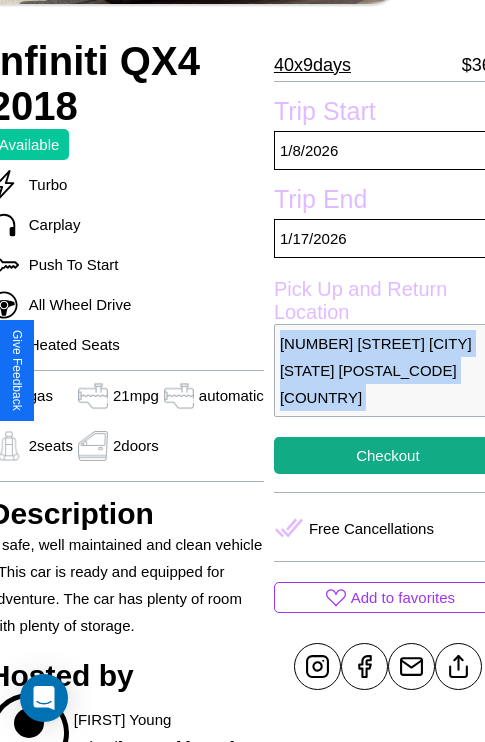 click on "[NUMBER] [STREET]  [CITY] [STATE] [POSTAL_CODE] [COUNTRY]" at bounding box center [388, 370] 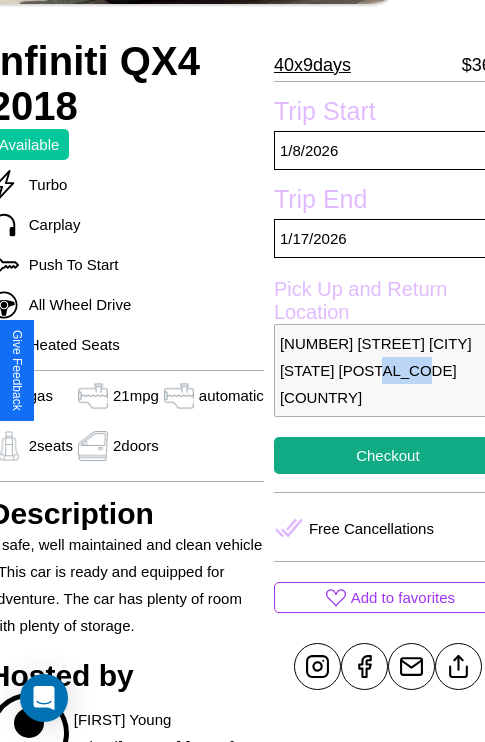 click on "[NUMBER] [STREET]  [CITY] [STATE] [POSTAL_CODE] [COUNTRY]" at bounding box center [388, 370] 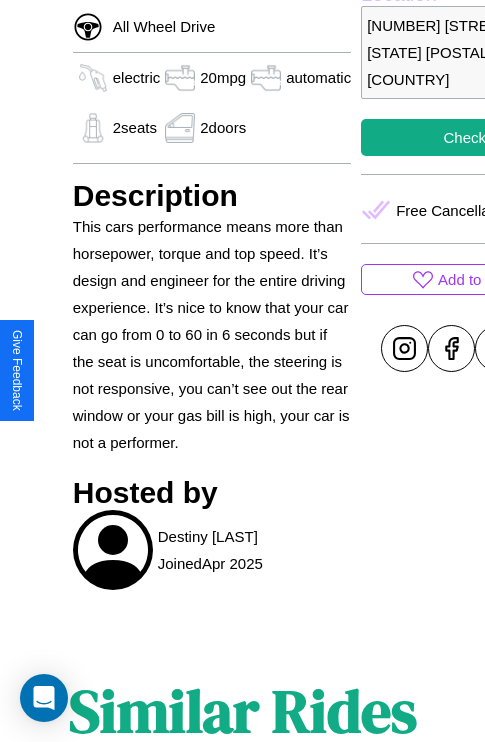scroll, scrollTop: 992, scrollLeft: 0, axis: vertical 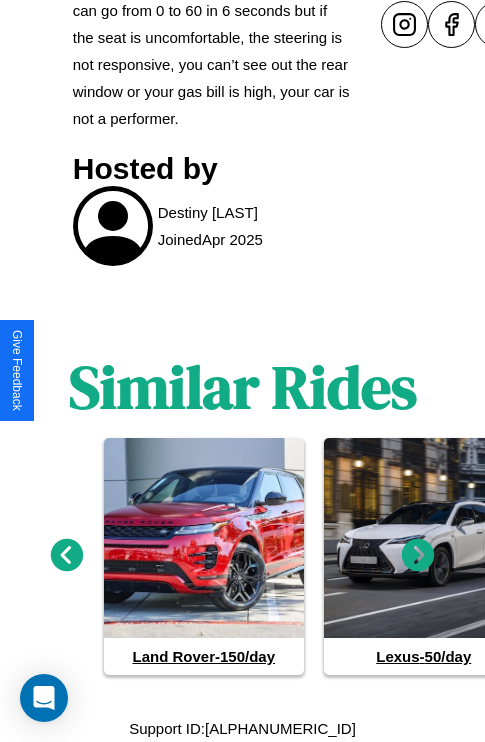 click 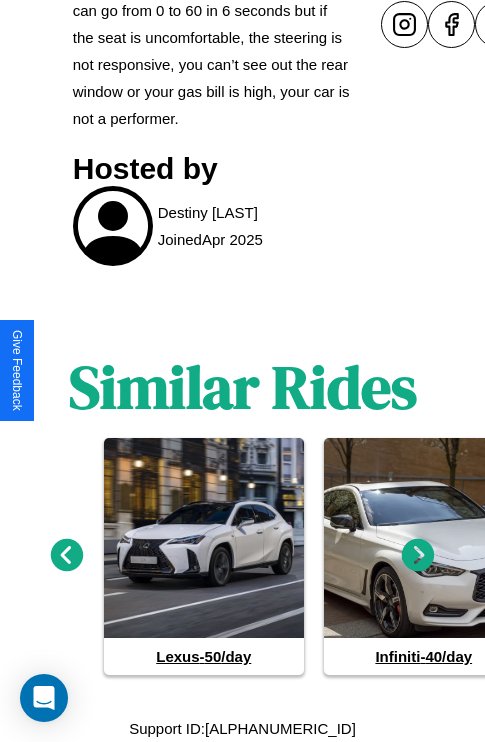 click 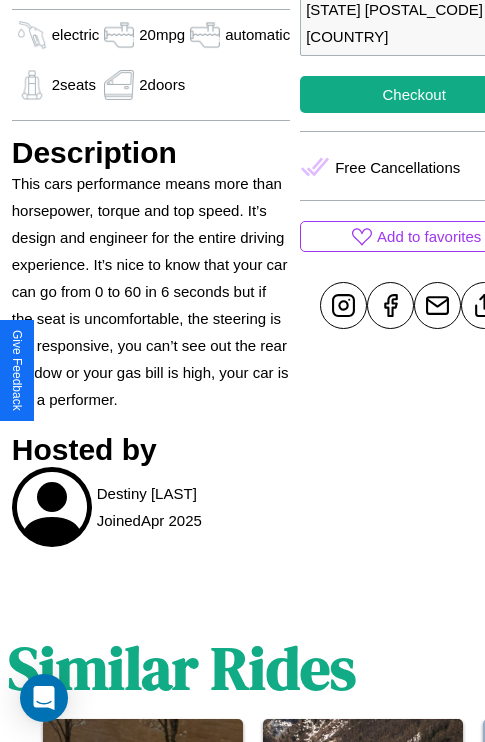 scroll, scrollTop: 646, scrollLeft: 76, axis: both 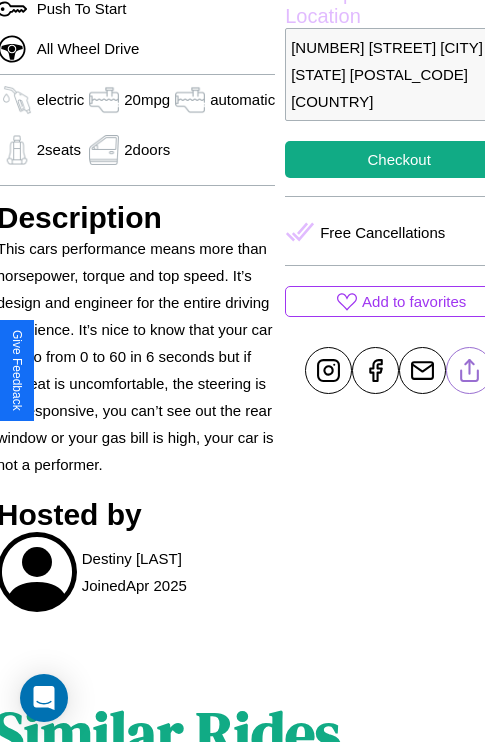 click 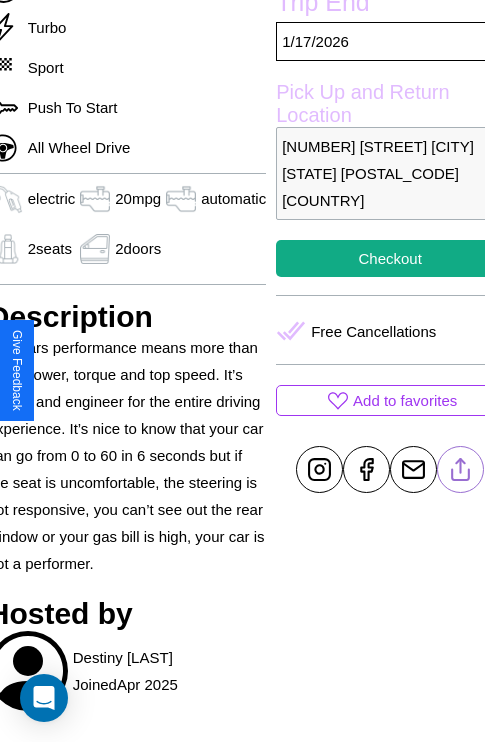 scroll, scrollTop: 435, scrollLeft: 96, axis: both 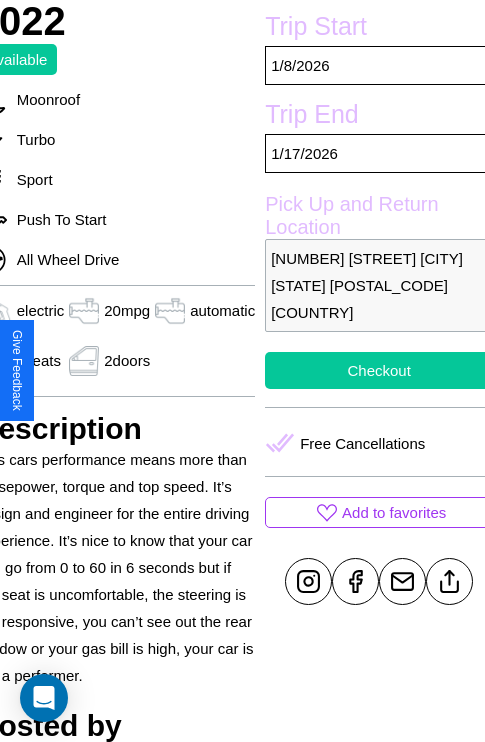 click on "Checkout" at bounding box center [379, 370] 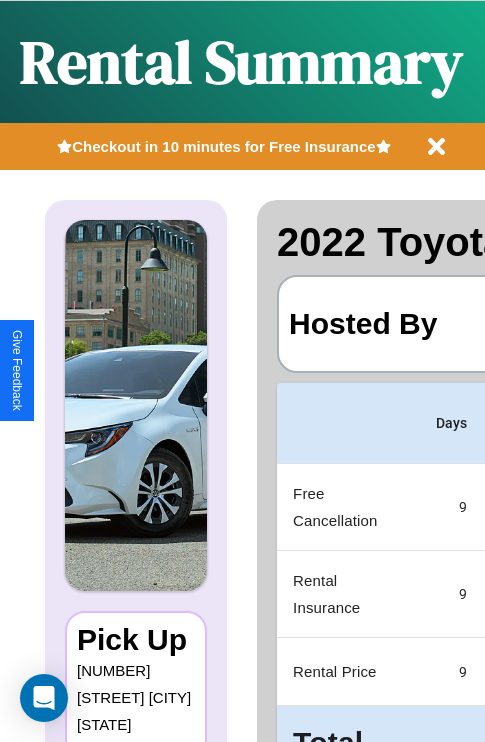 scroll, scrollTop: 0, scrollLeft: 387, axis: horizontal 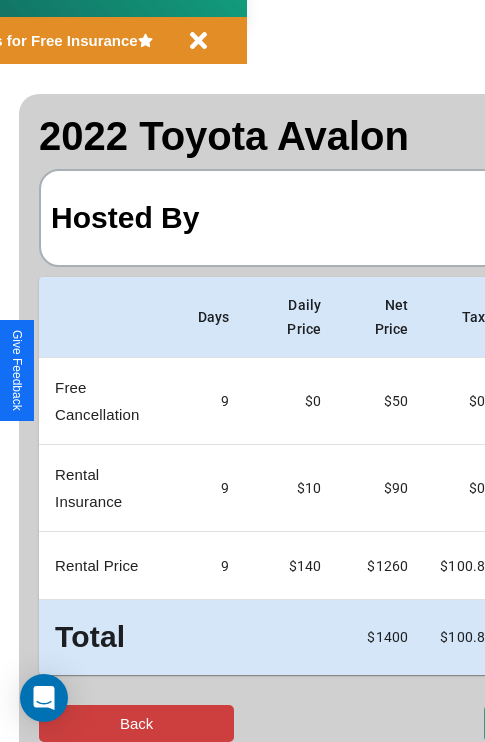 click on "Back" at bounding box center [136, 723] 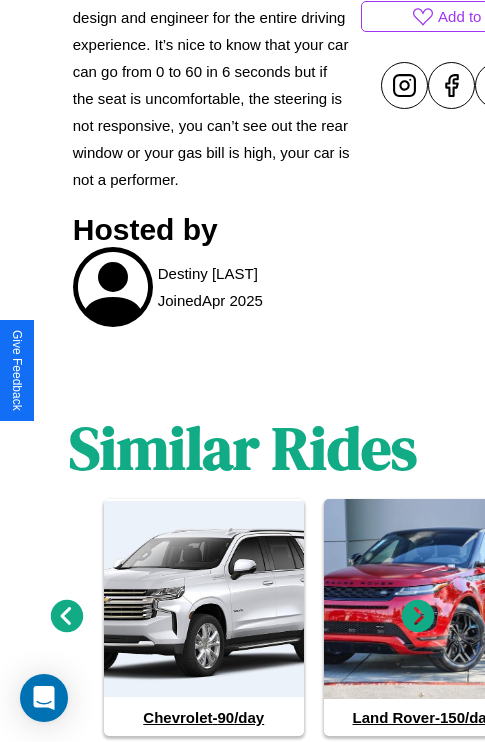 scroll, scrollTop: 992, scrollLeft: 0, axis: vertical 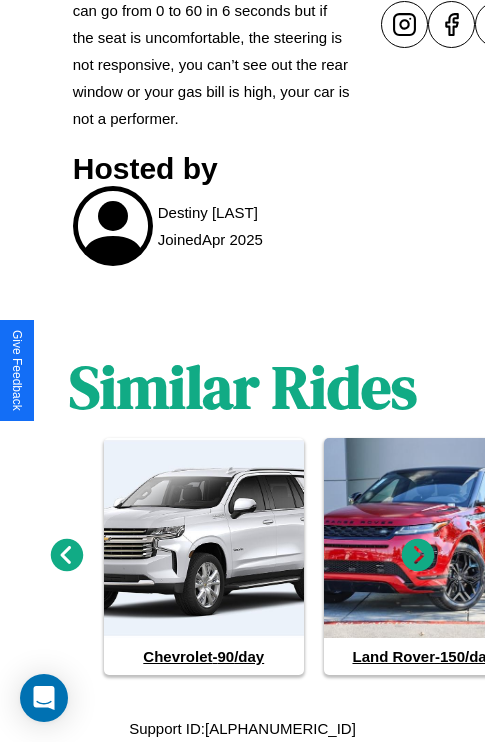 click 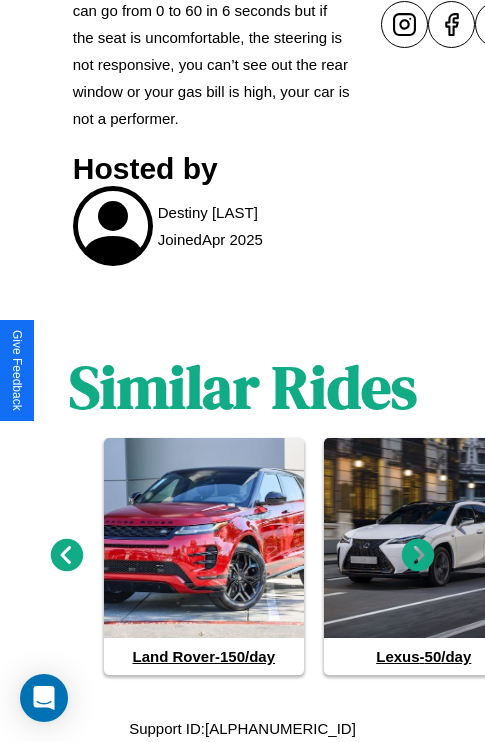 click 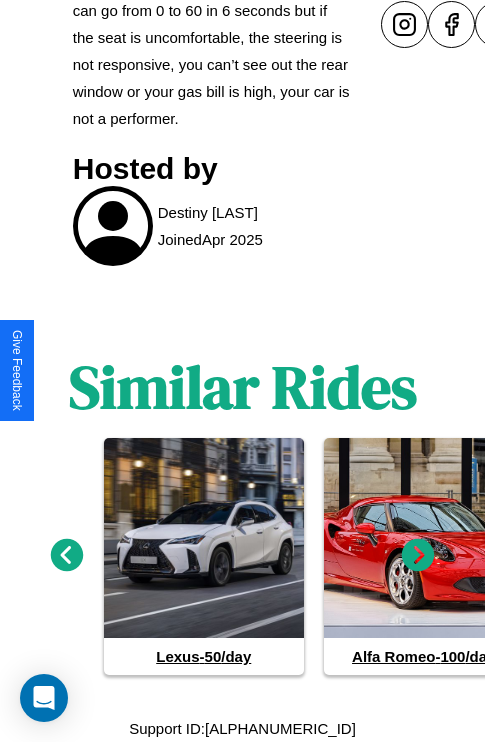 click 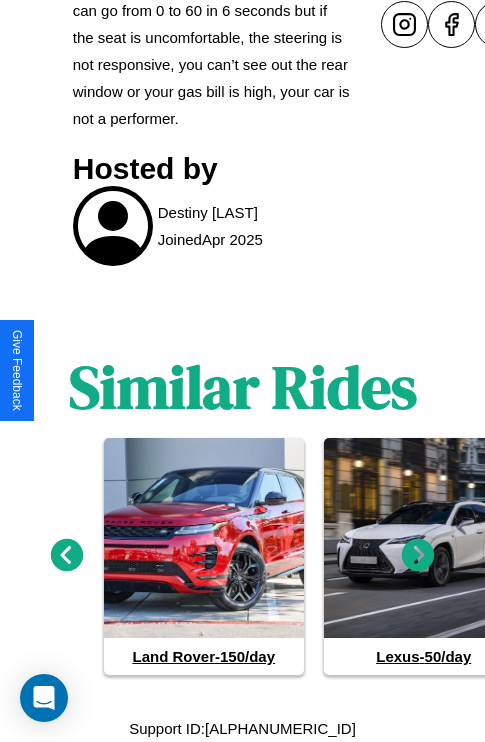 click 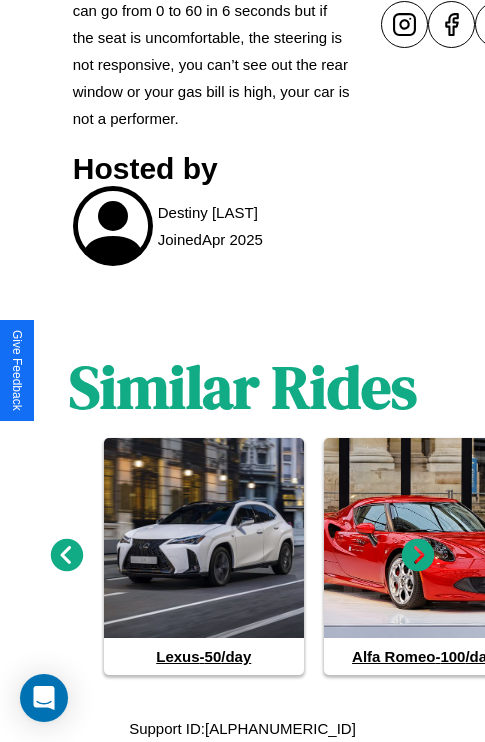 click 